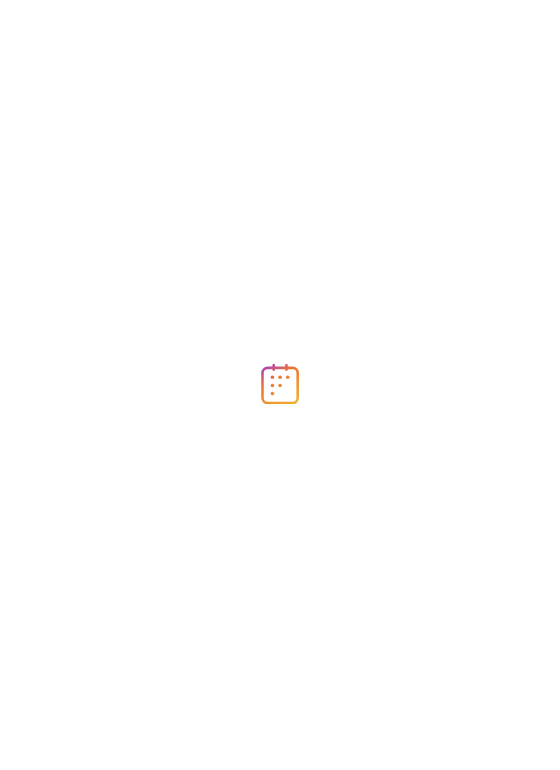 scroll, scrollTop: 0, scrollLeft: 0, axis: both 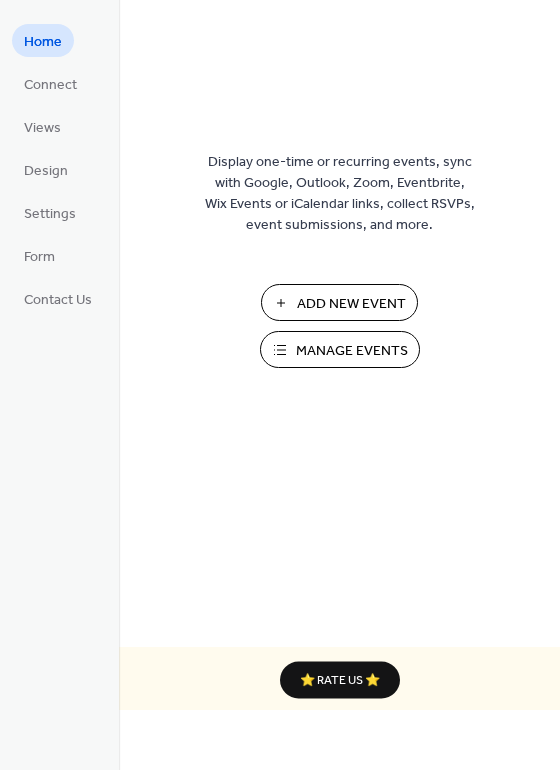 click on "Manage Events" at bounding box center (352, 351) 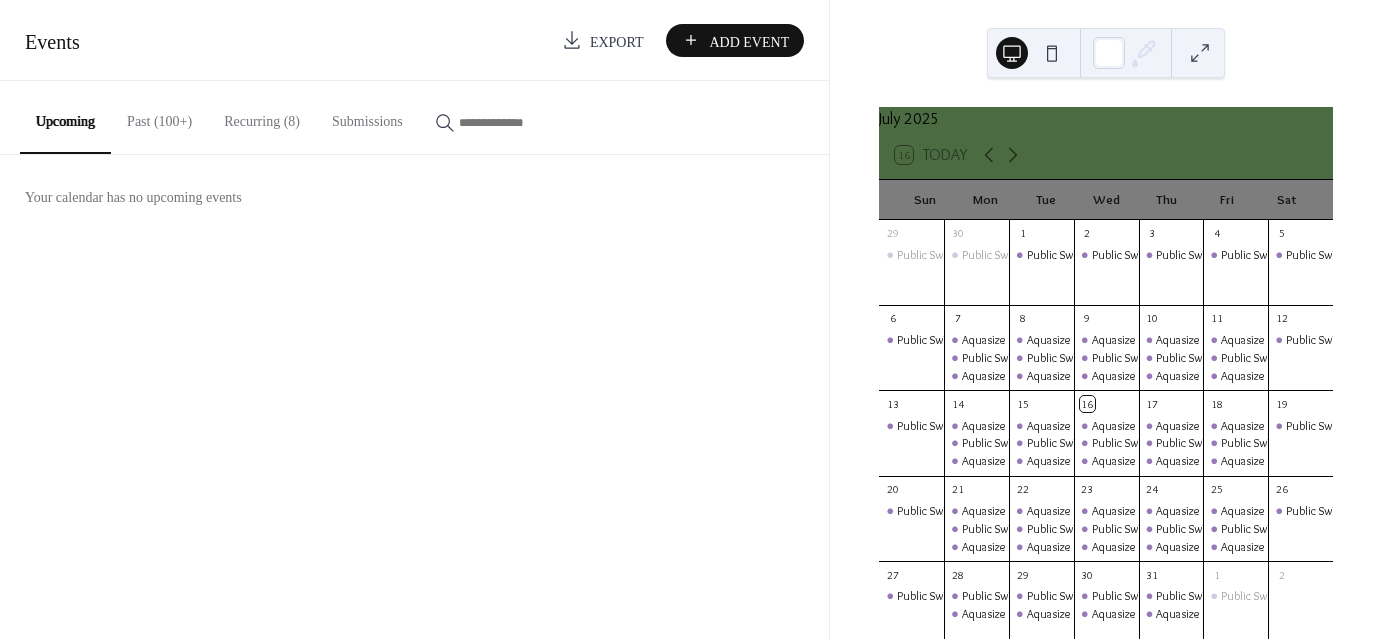 scroll, scrollTop: 0, scrollLeft: 0, axis: both 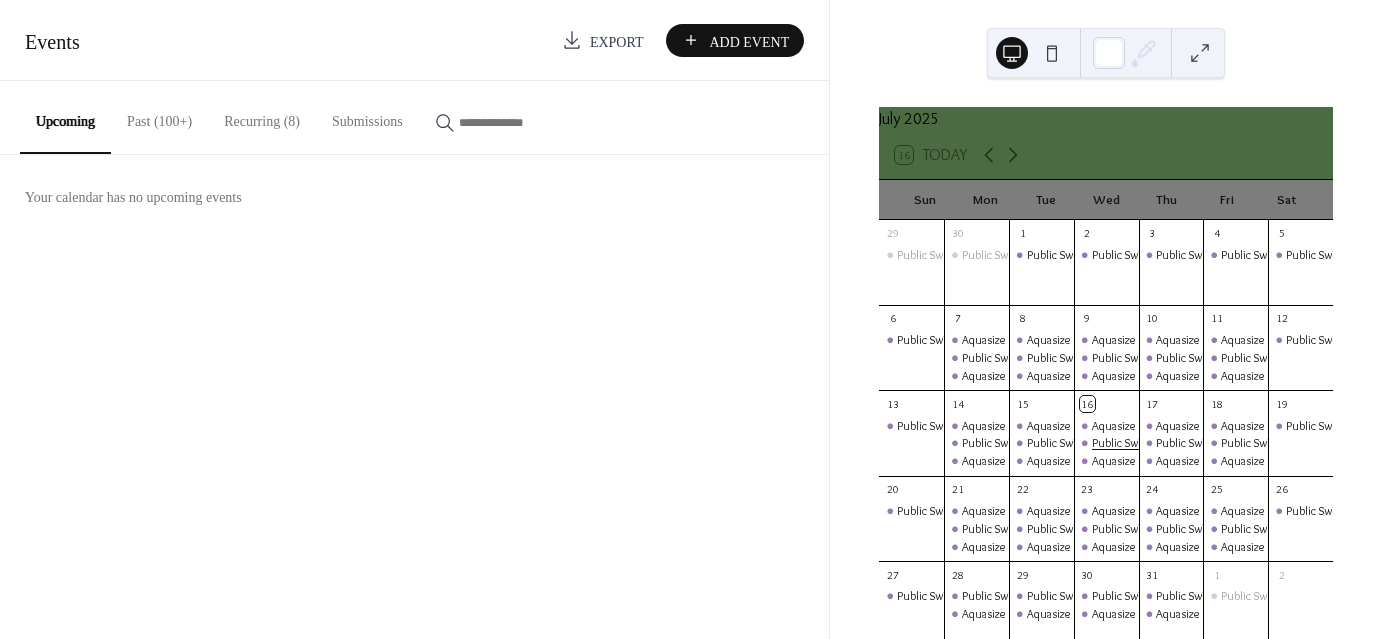 click on "Public Swimming" at bounding box center [1133, 443] 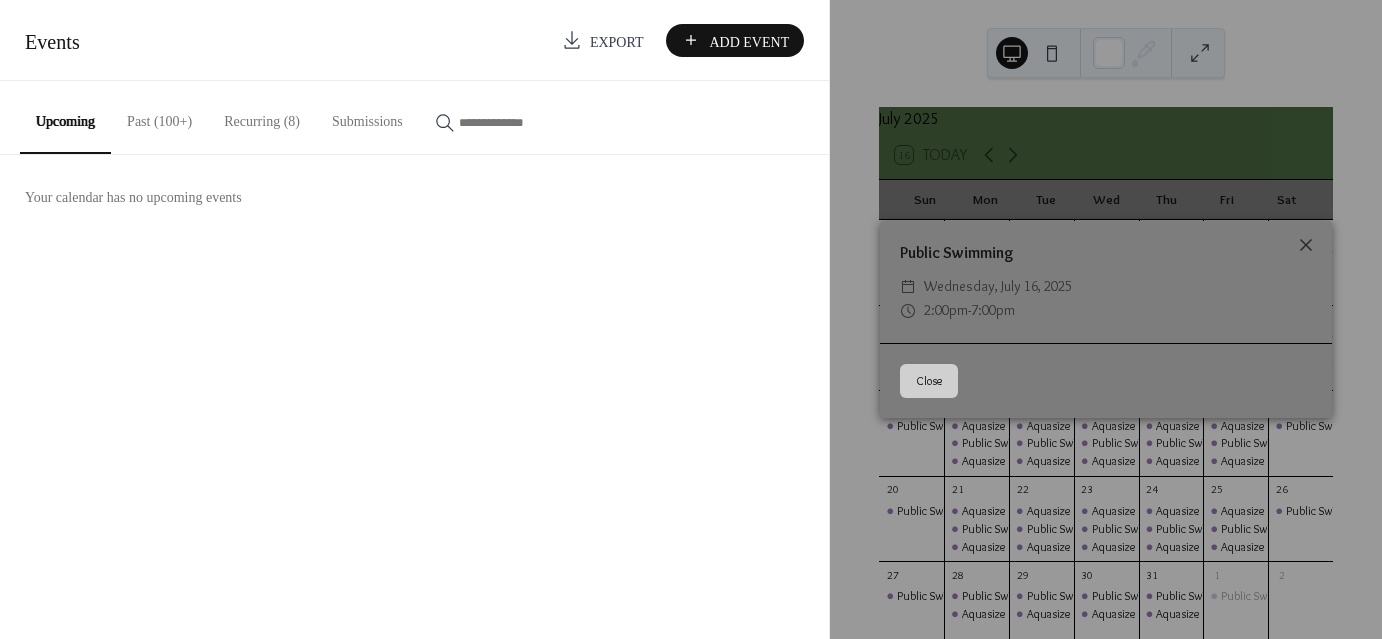 click on "Close" at bounding box center [929, 381] 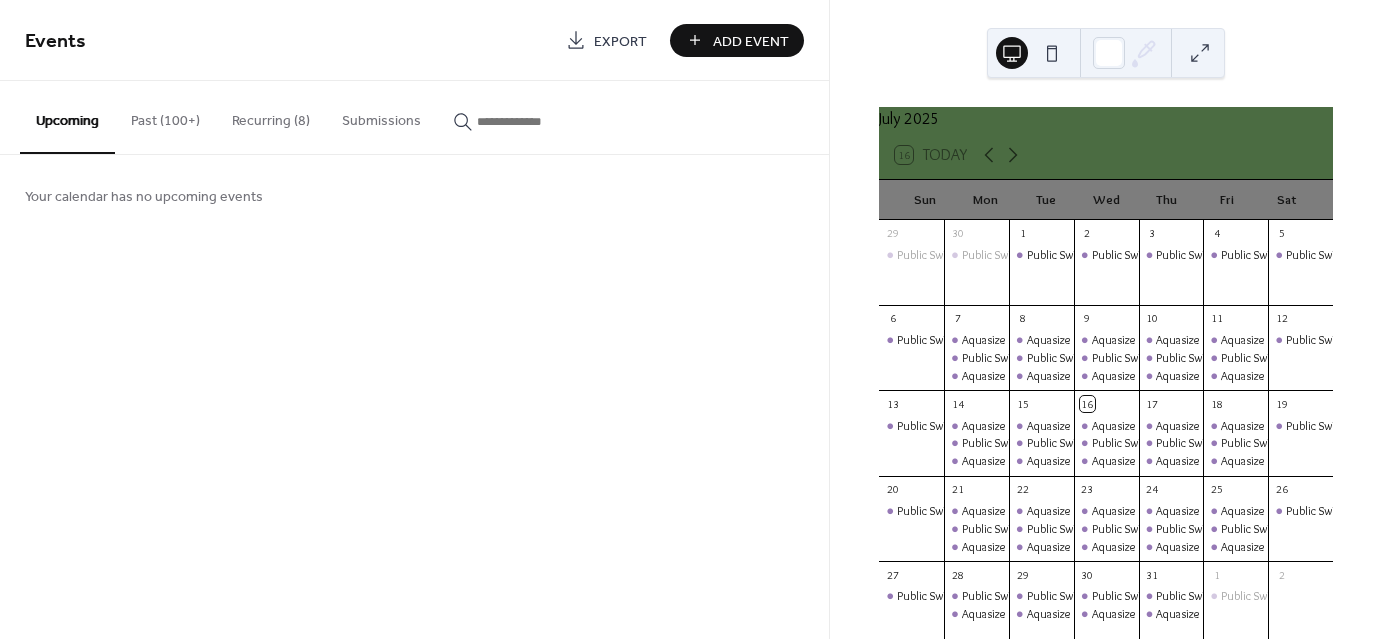 click on "Recurring (8)" at bounding box center [271, 116] 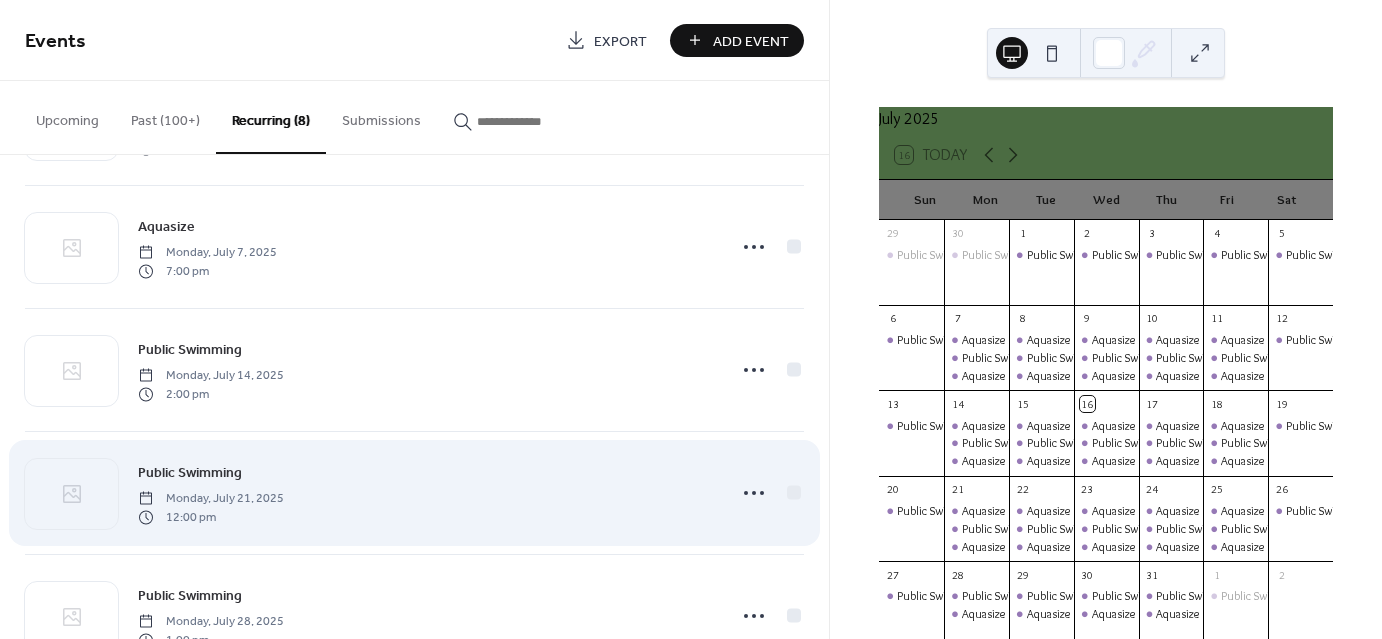 scroll, scrollTop: 489, scrollLeft: 0, axis: vertical 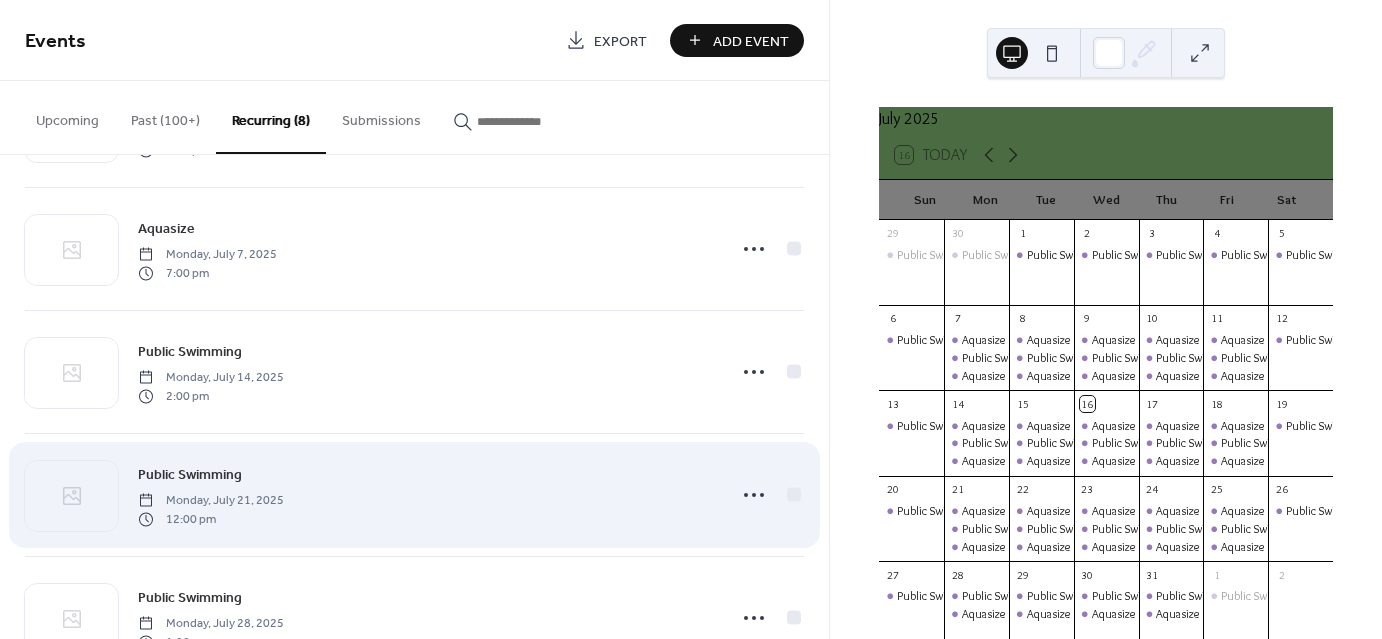 click on "Public Swimming  Monday, July 21, 2025 12:00 pm" at bounding box center (426, 495) 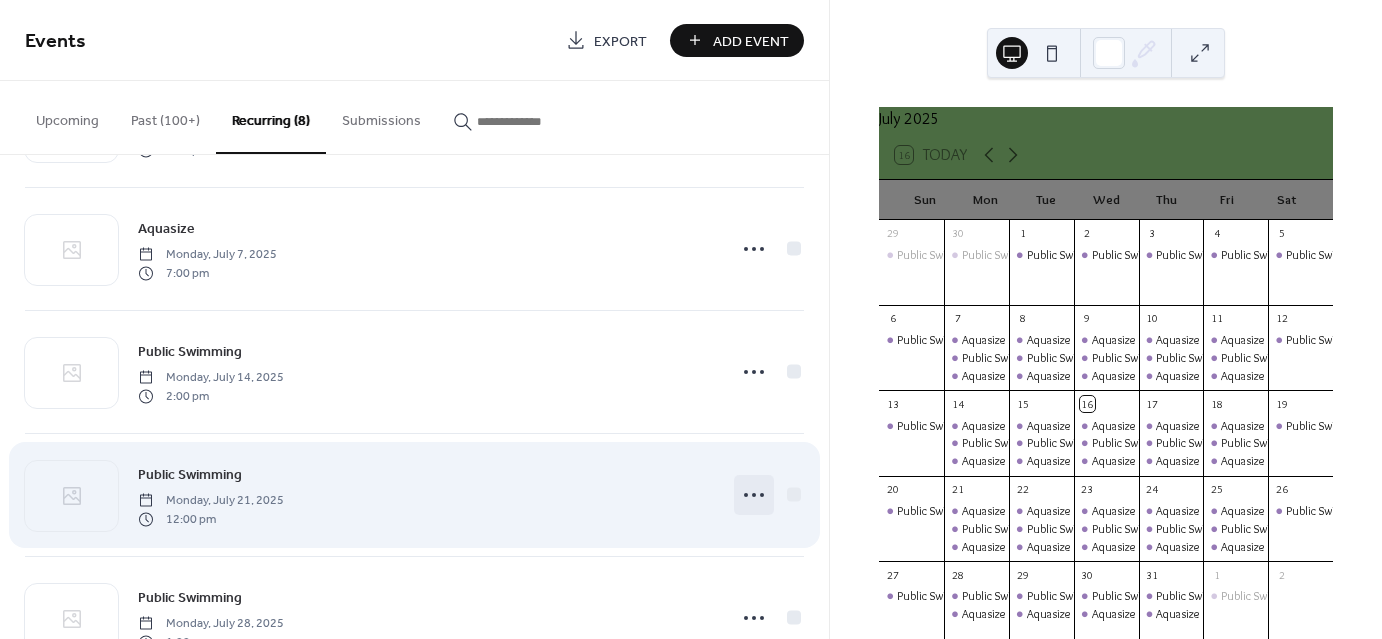 click 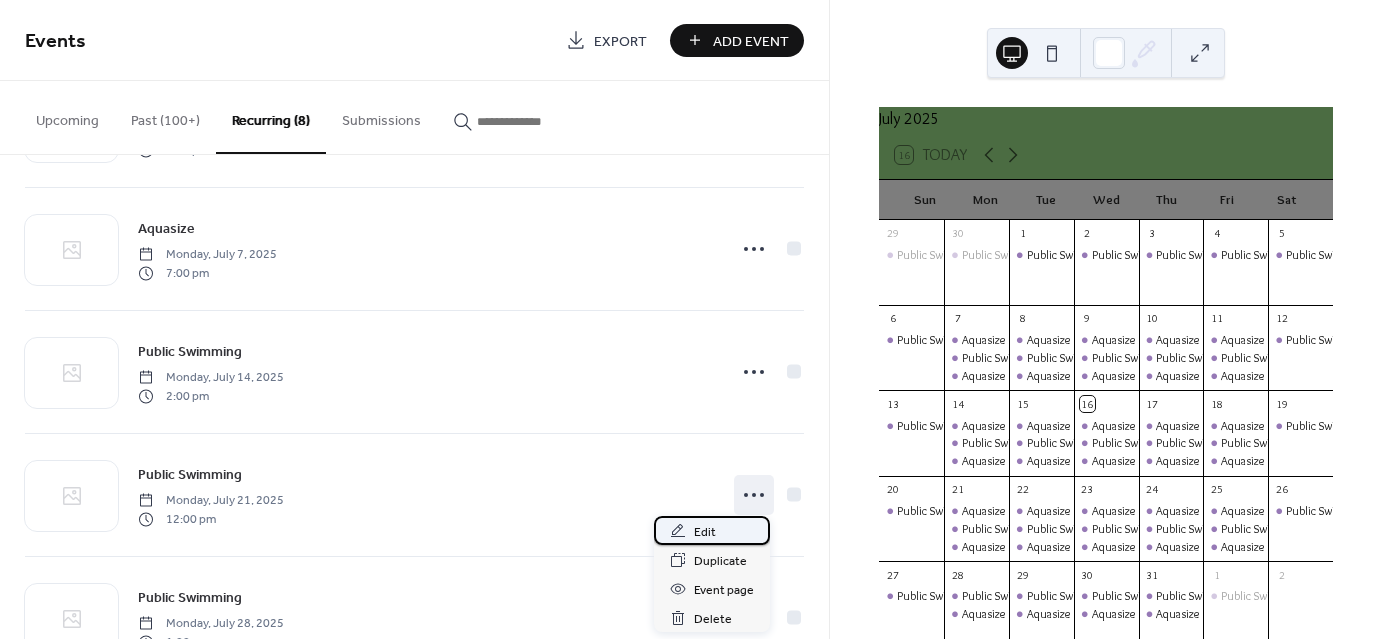 click on "Edit" at bounding box center [712, 530] 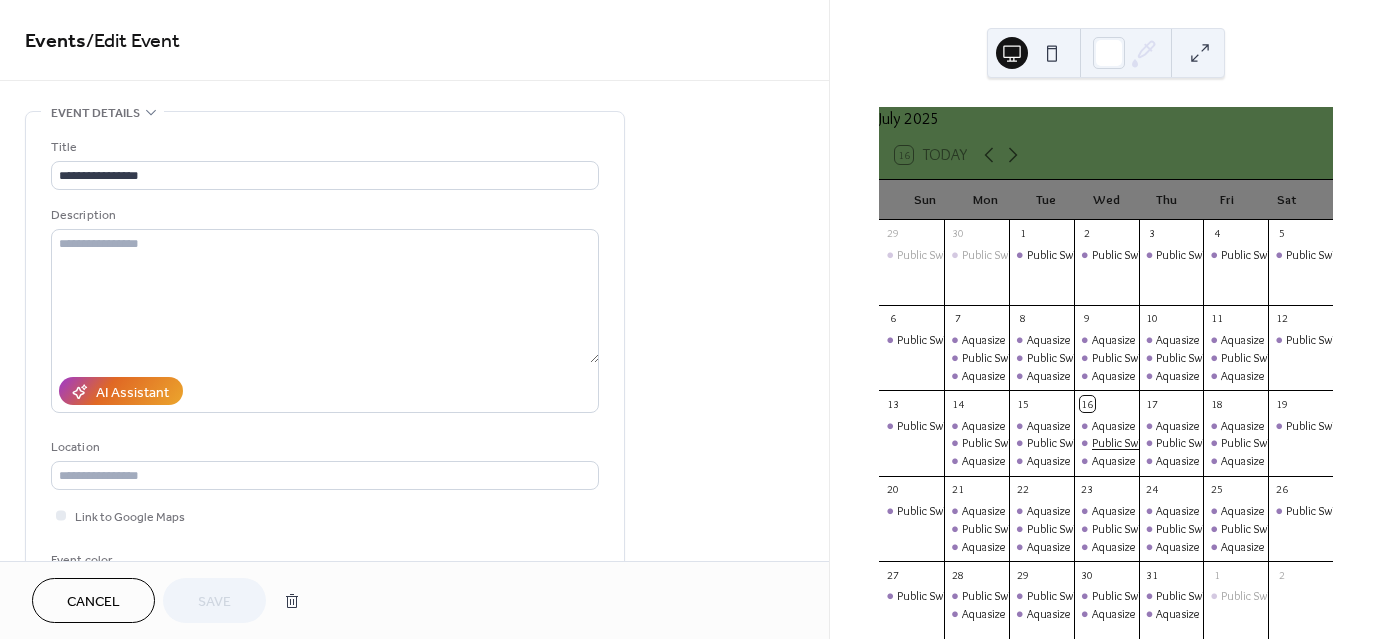 click on "Public Swimming" at bounding box center [1133, 443] 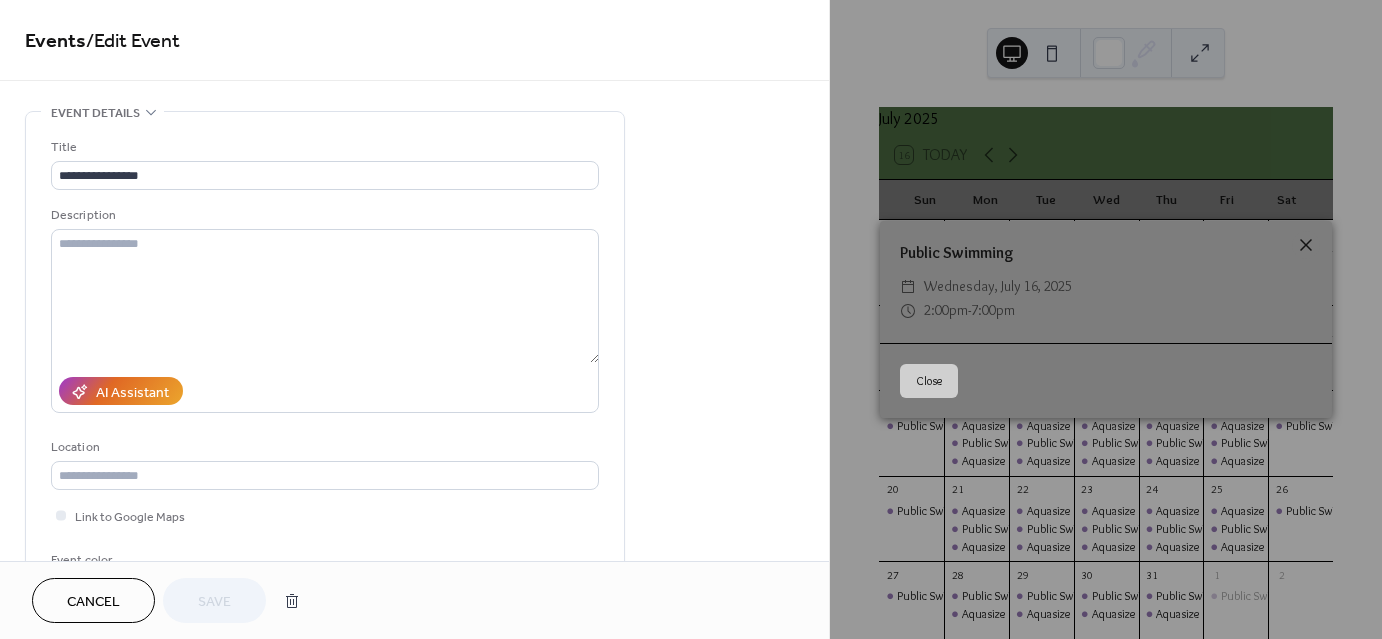 click 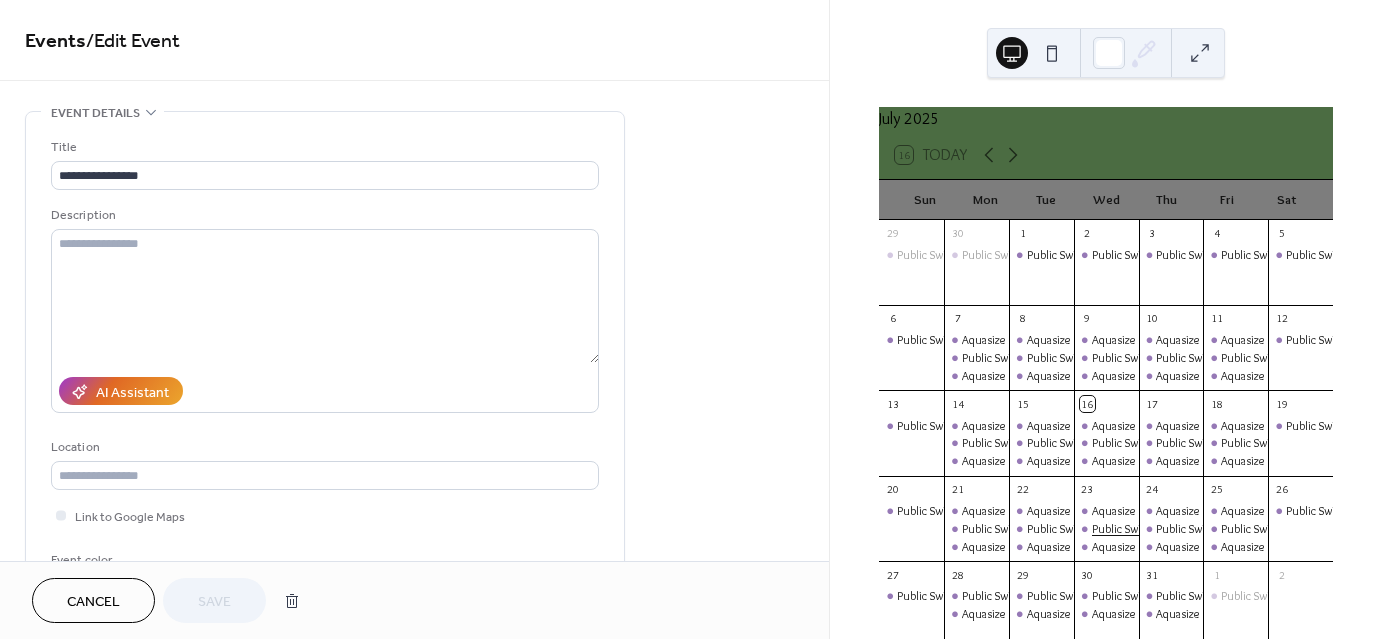 click on "Public Swimming" at bounding box center [1133, 529] 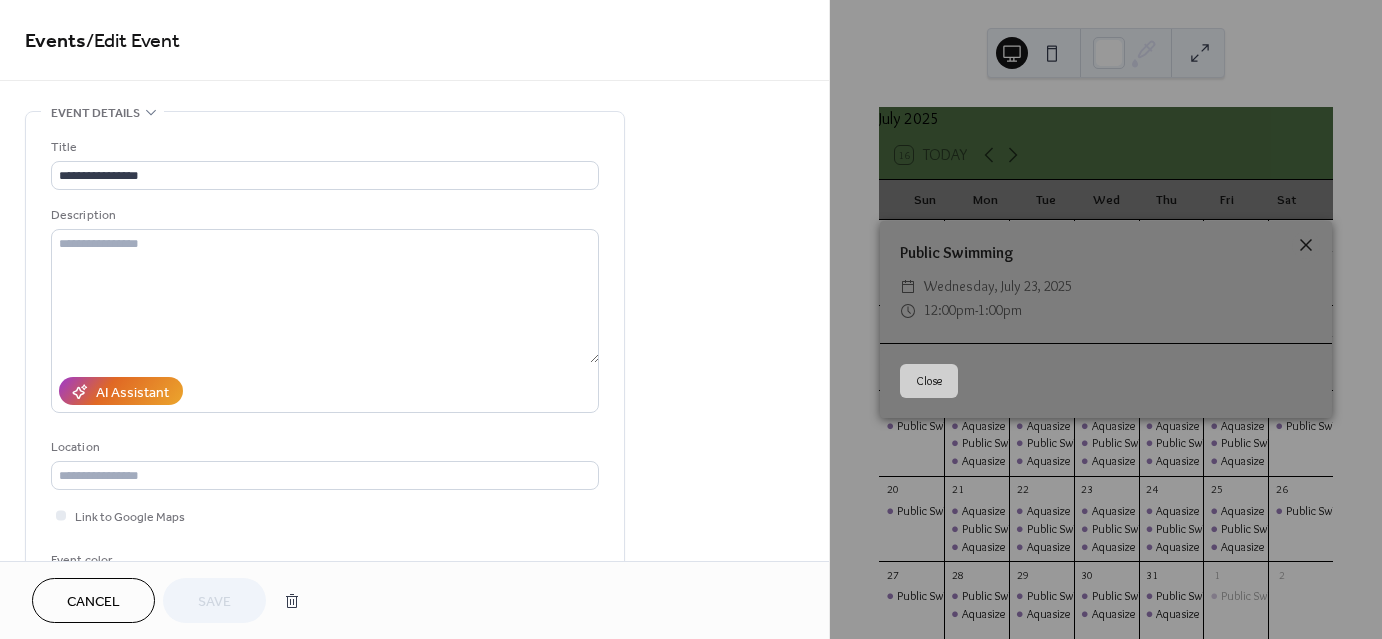 click 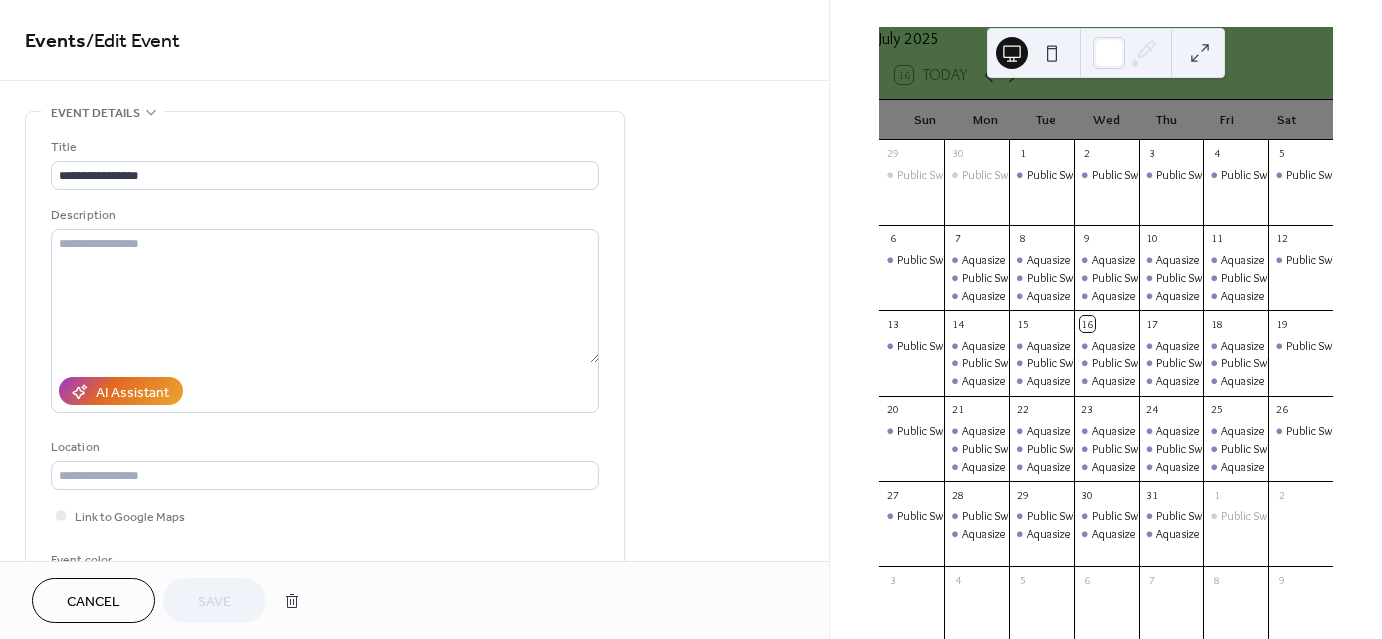 scroll, scrollTop: 196, scrollLeft: 0, axis: vertical 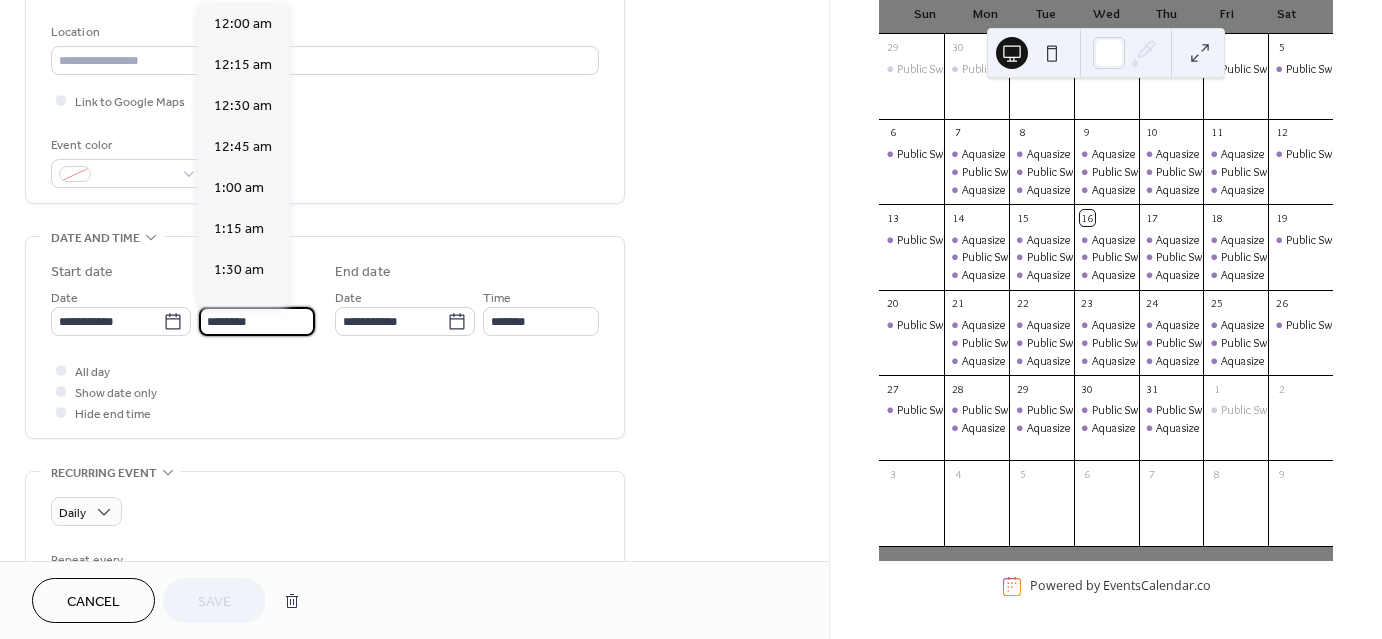 click on "********" at bounding box center [257, 321] 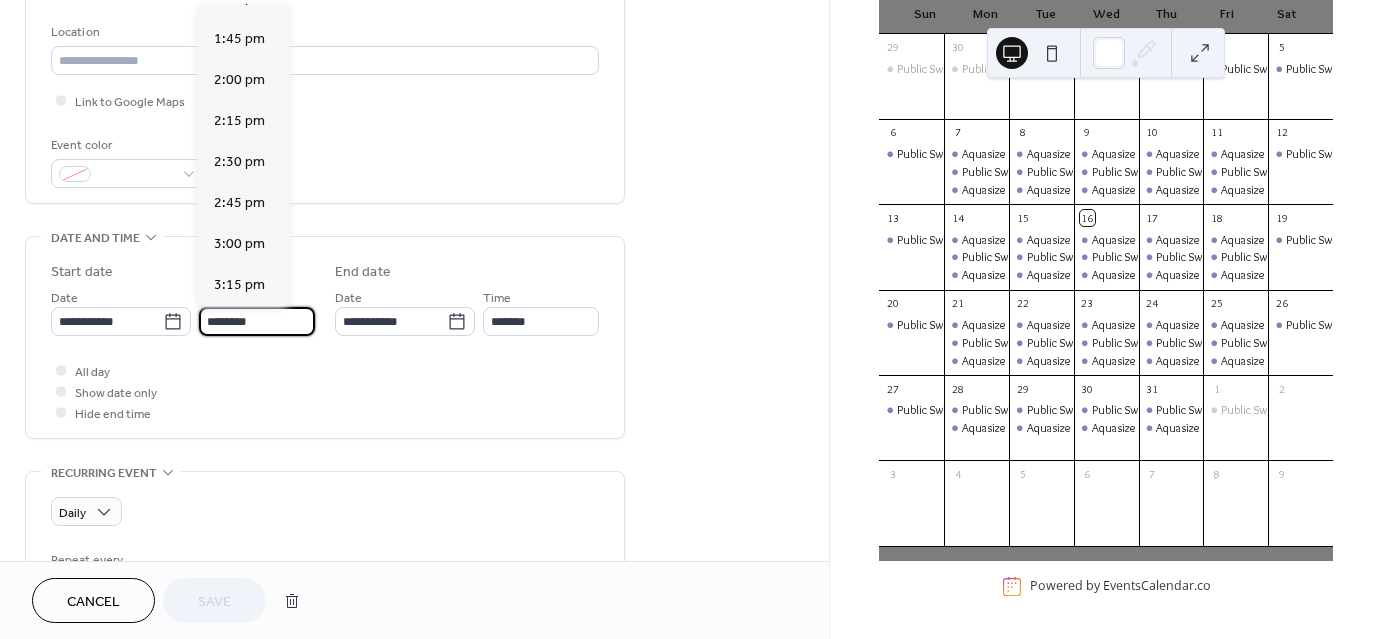 scroll, scrollTop: 2231, scrollLeft: 0, axis: vertical 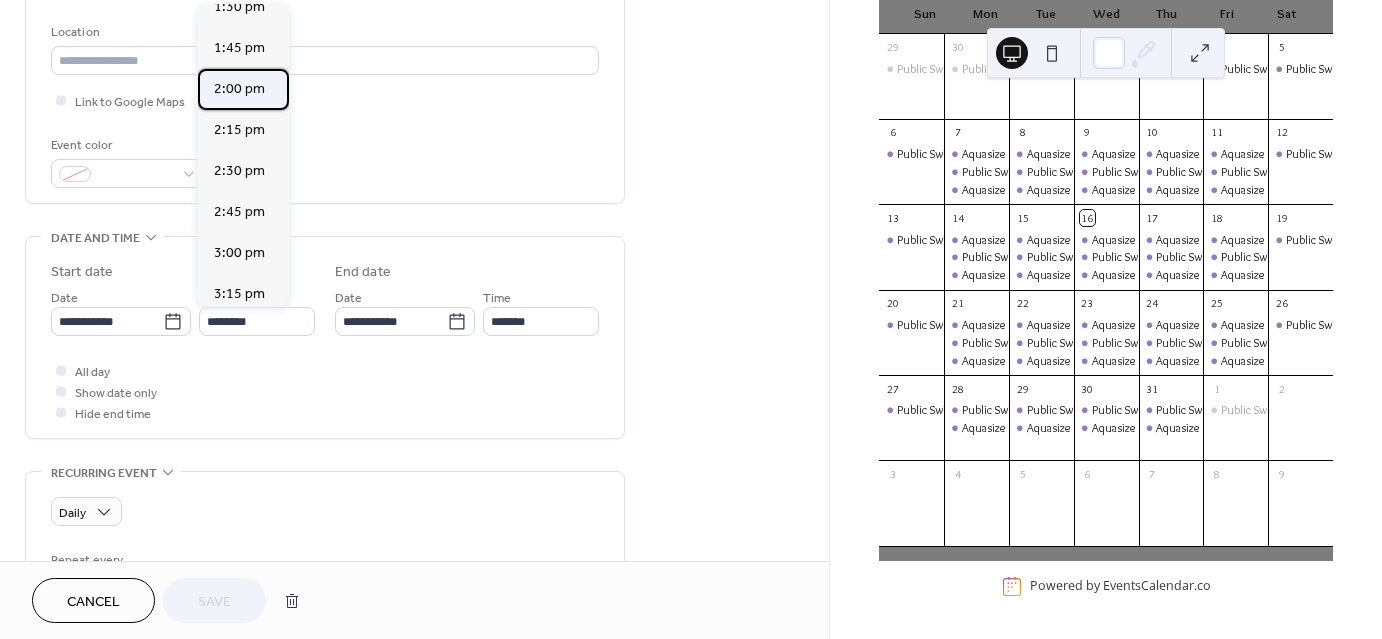 click on "2:00 pm" at bounding box center (239, 89) 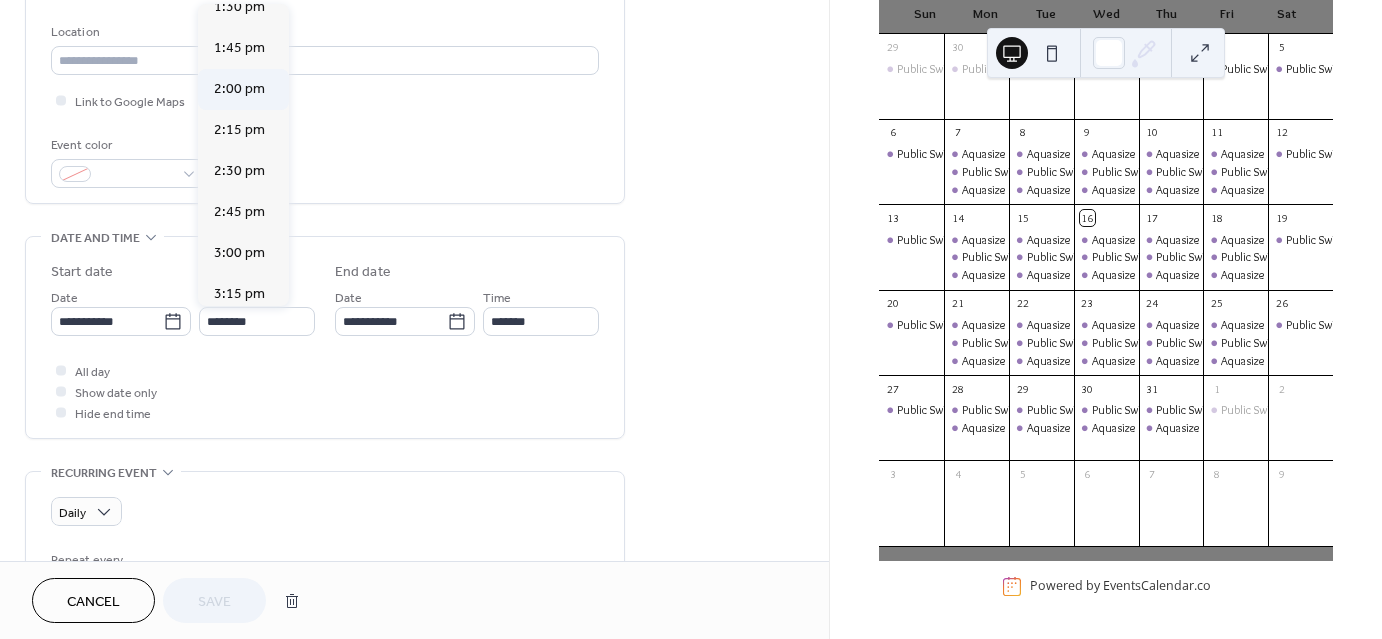 type on "*******" 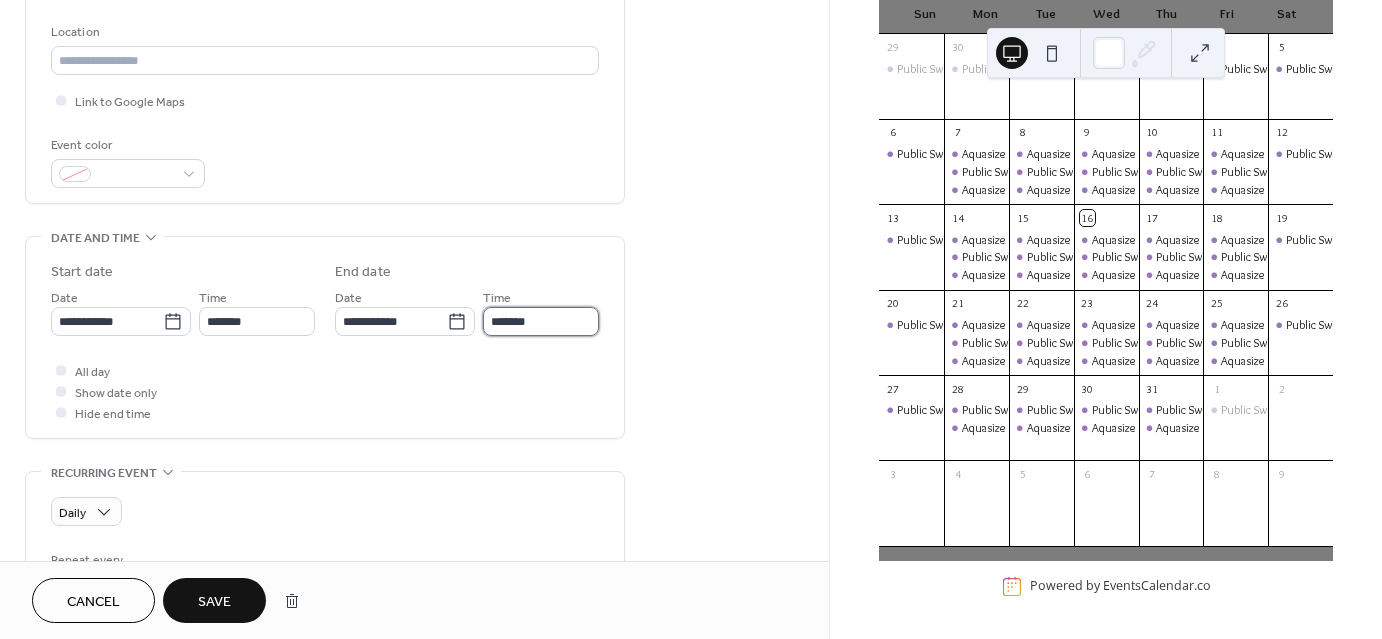 click on "*******" at bounding box center [541, 321] 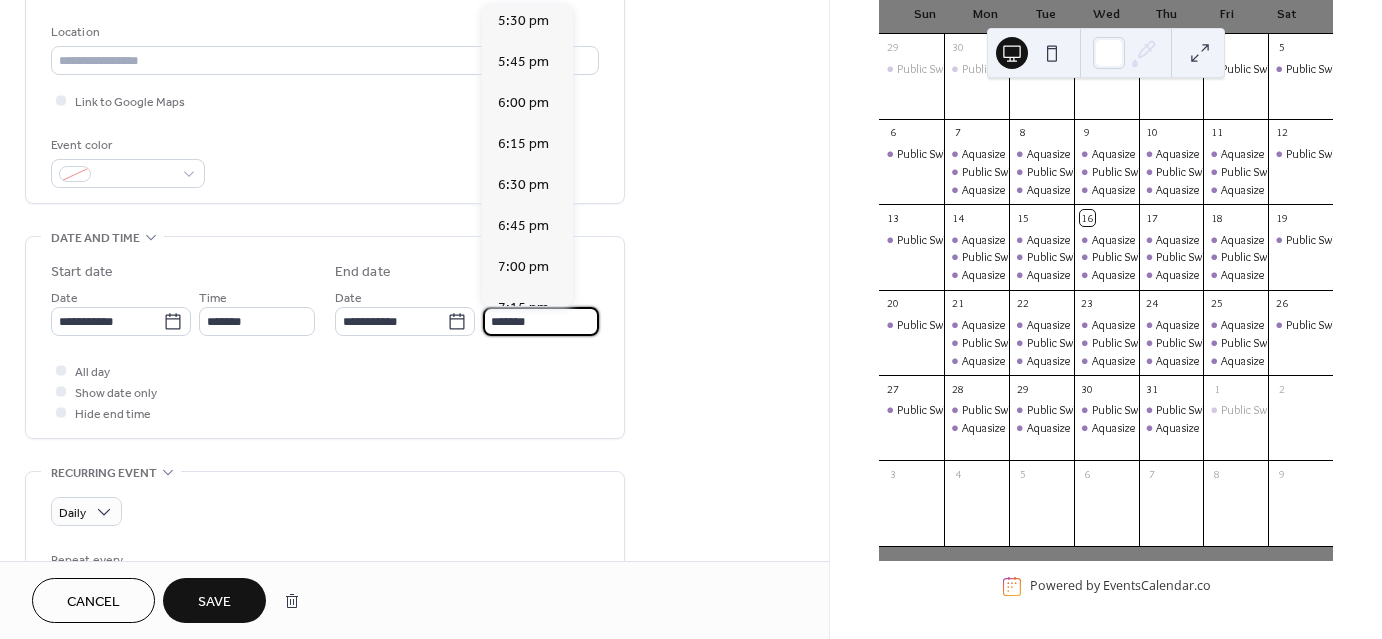 scroll, scrollTop: 572, scrollLeft: 0, axis: vertical 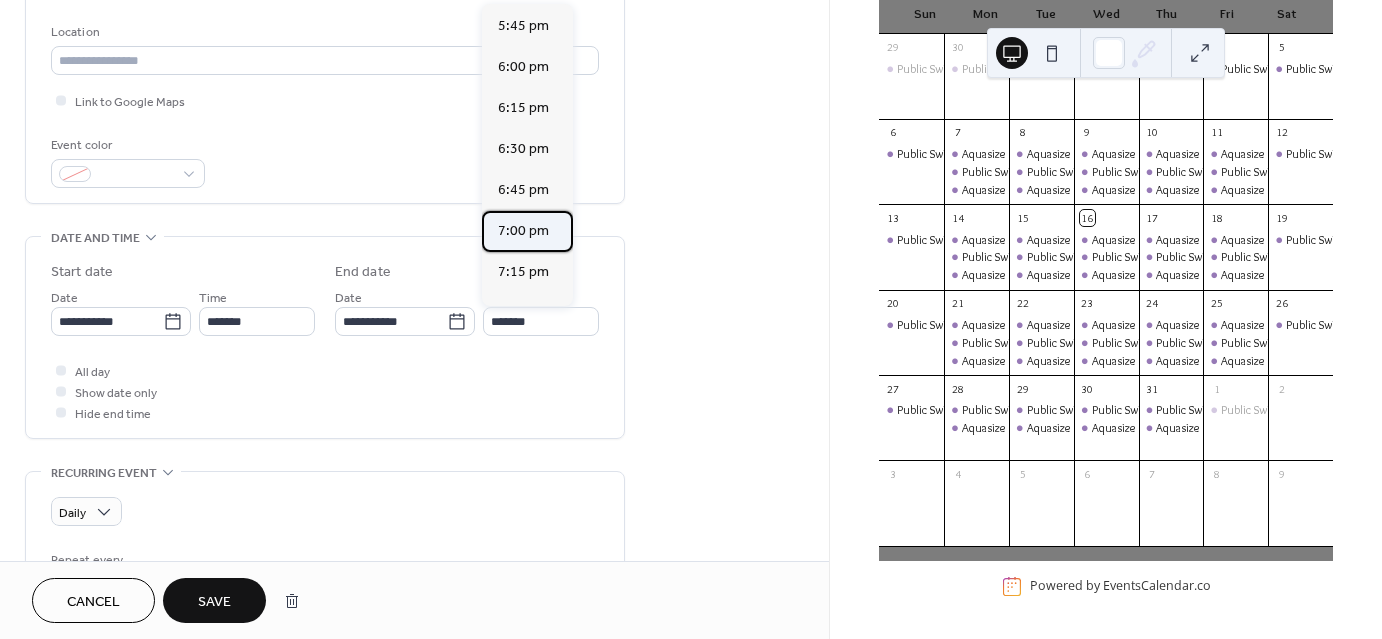 click on "7:00 pm" at bounding box center (523, 231) 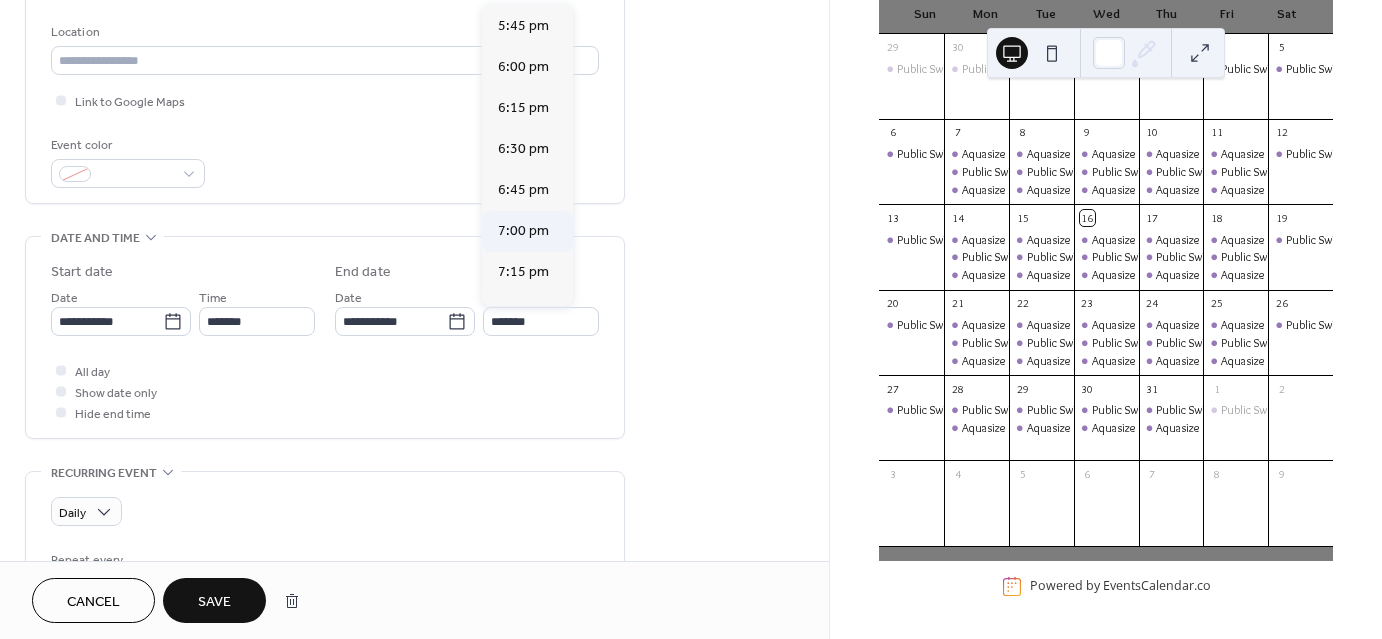 type on "*******" 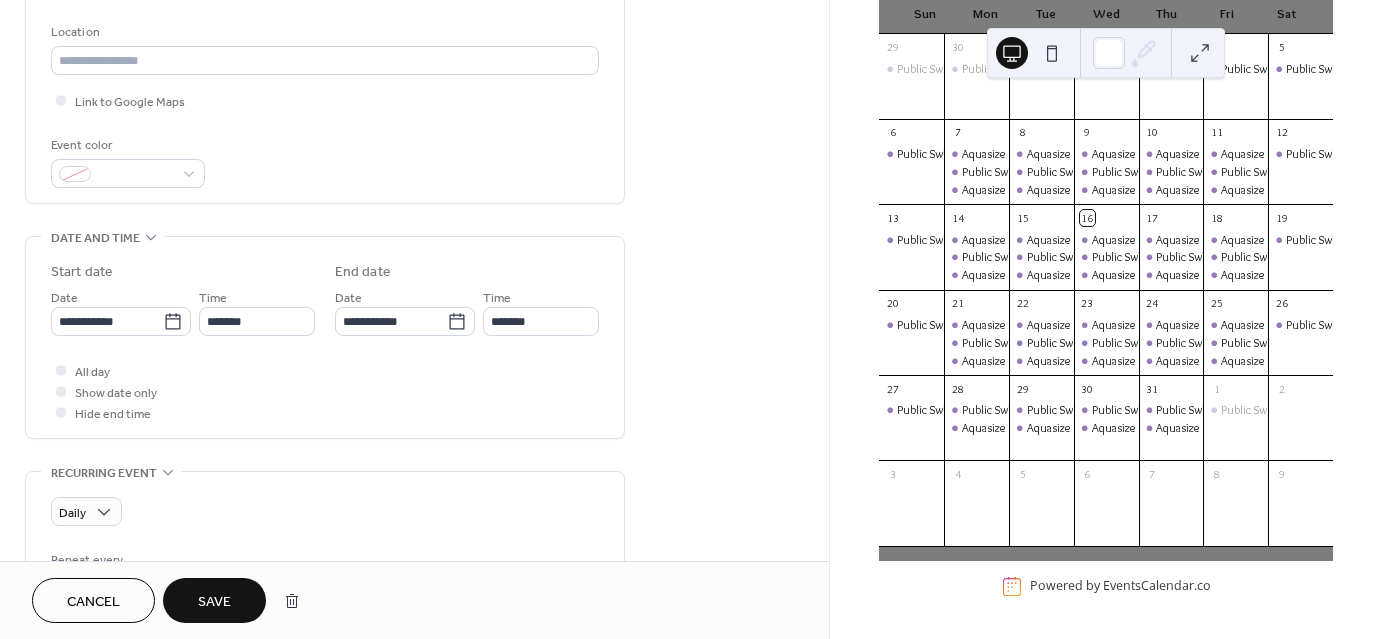 click on "Save" at bounding box center (214, 602) 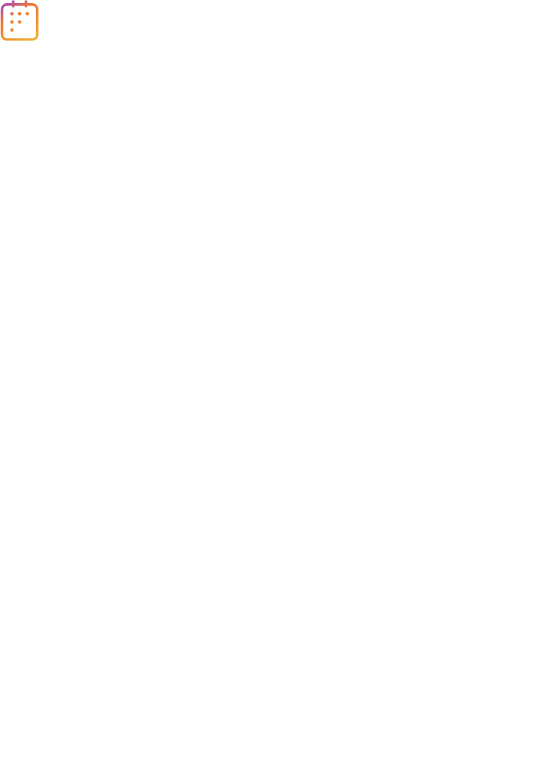 scroll, scrollTop: 0, scrollLeft: 0, axis: both 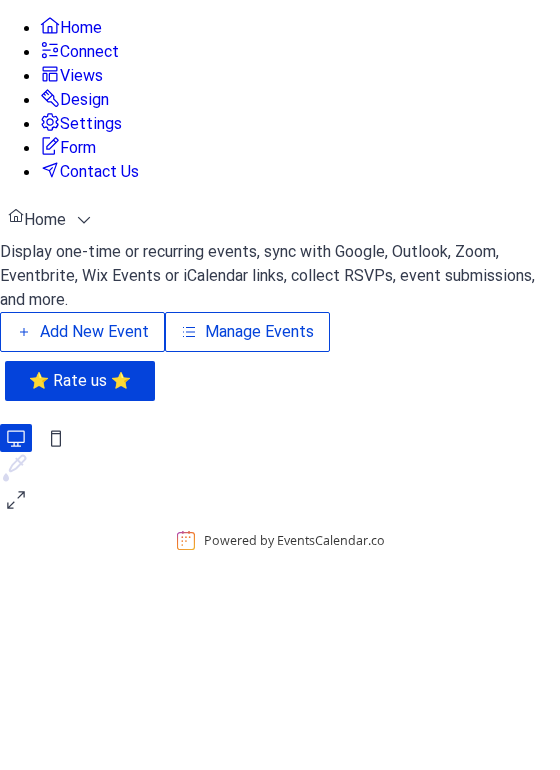 click on "Manage Events" at bounding box center (259, 332) 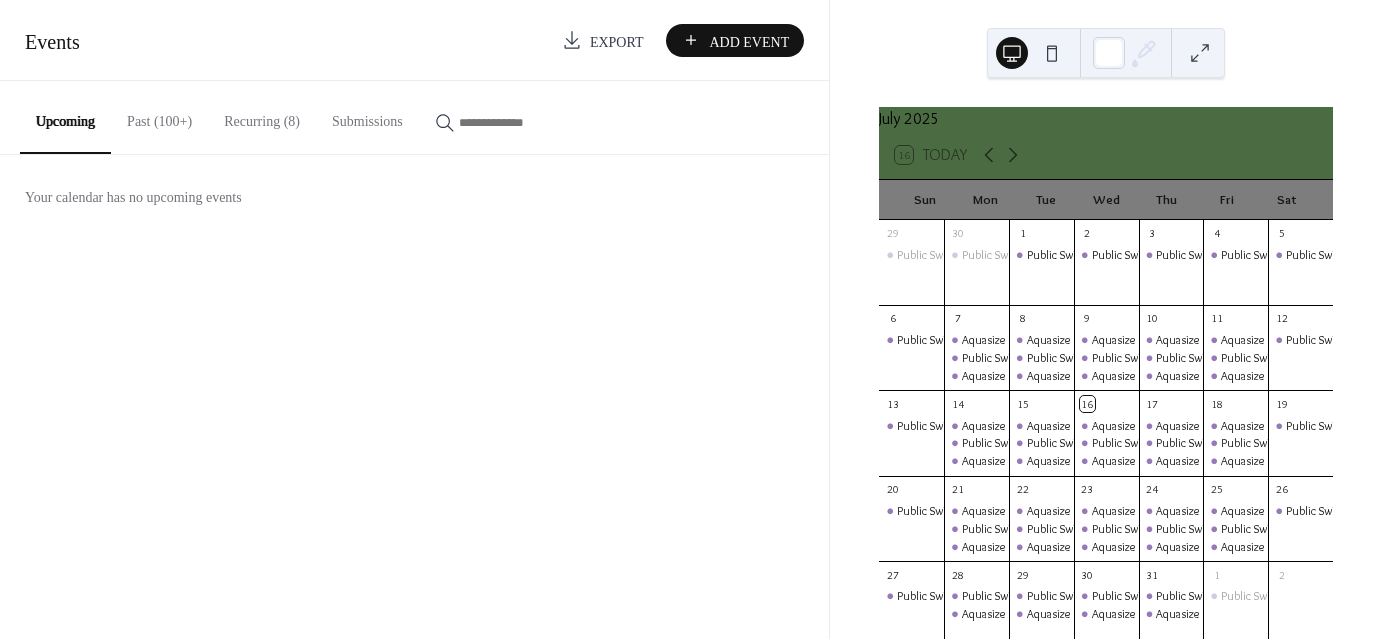 scroll, scrollTop: 0, scrollLeft: 0, axis: both 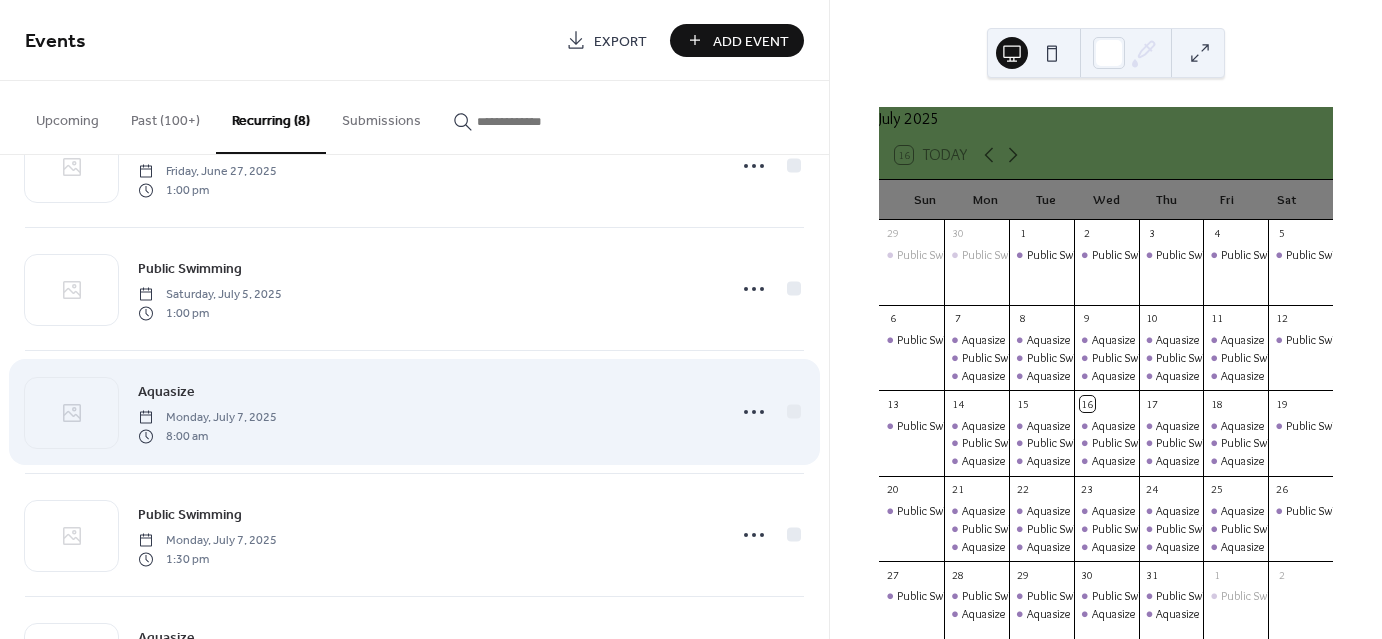 click on "Aquasize Monday, July 7, 2025 8:00 am" at bounding box center (414, 412) 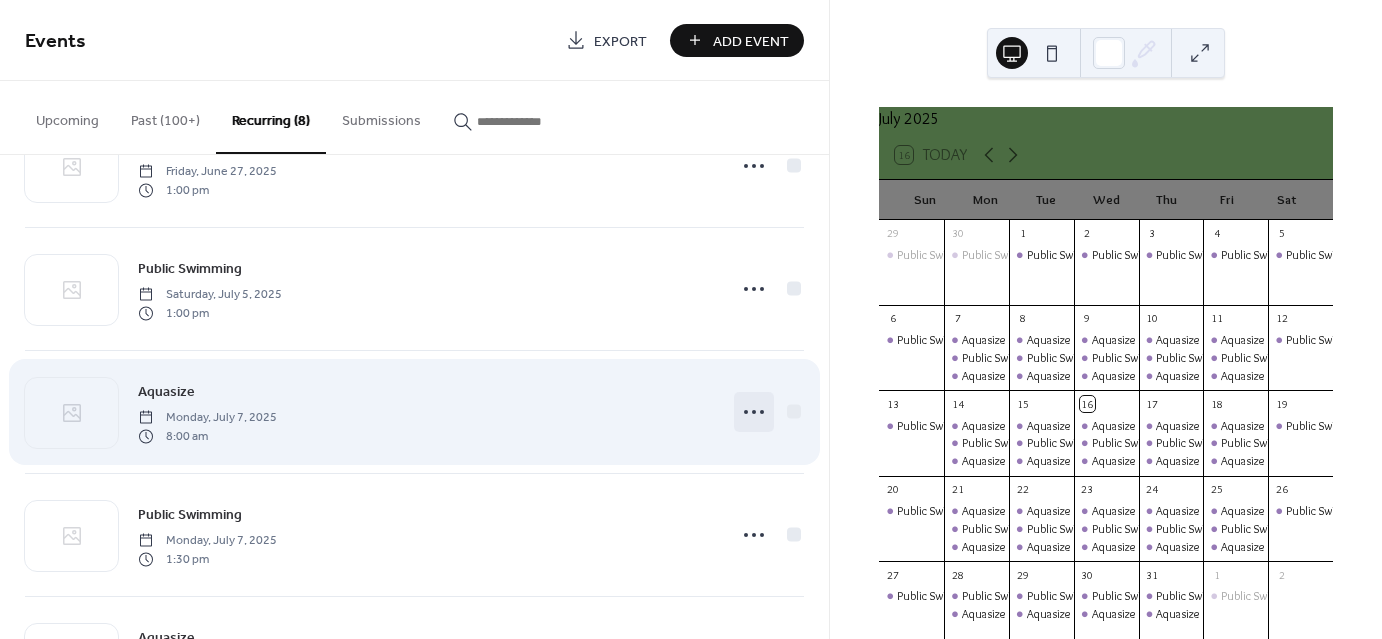 click 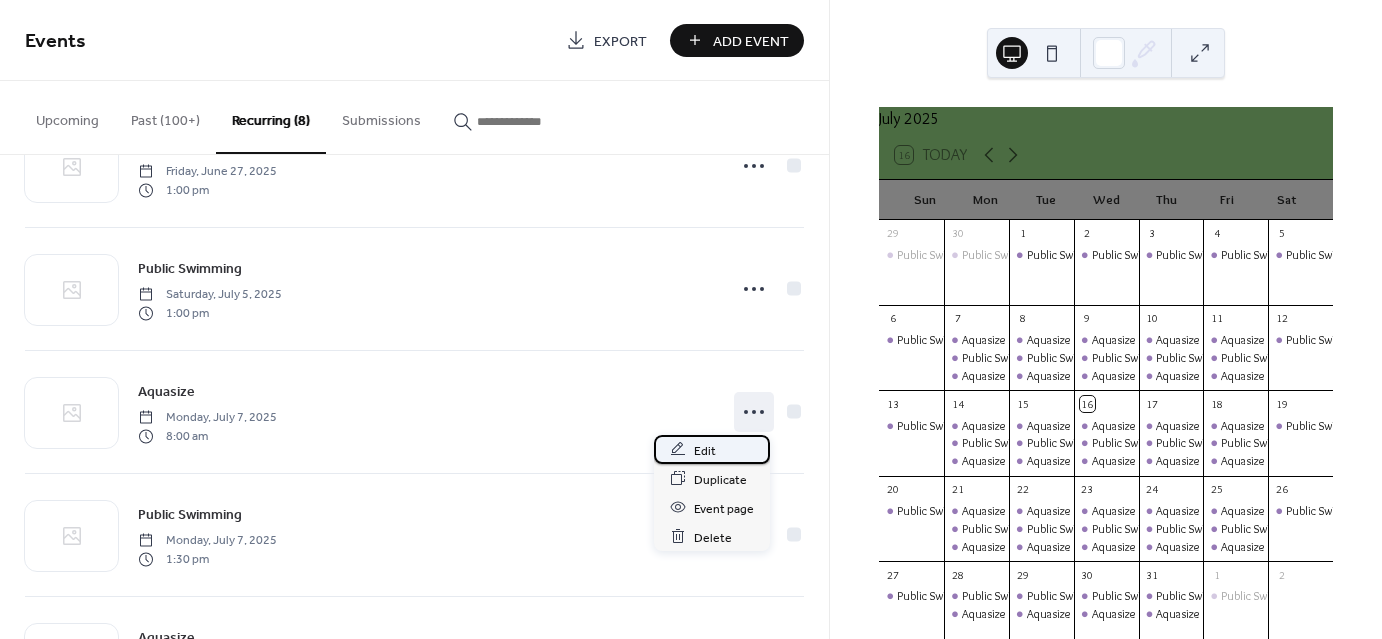 click on "Edit" at bounding box center [712, 449] 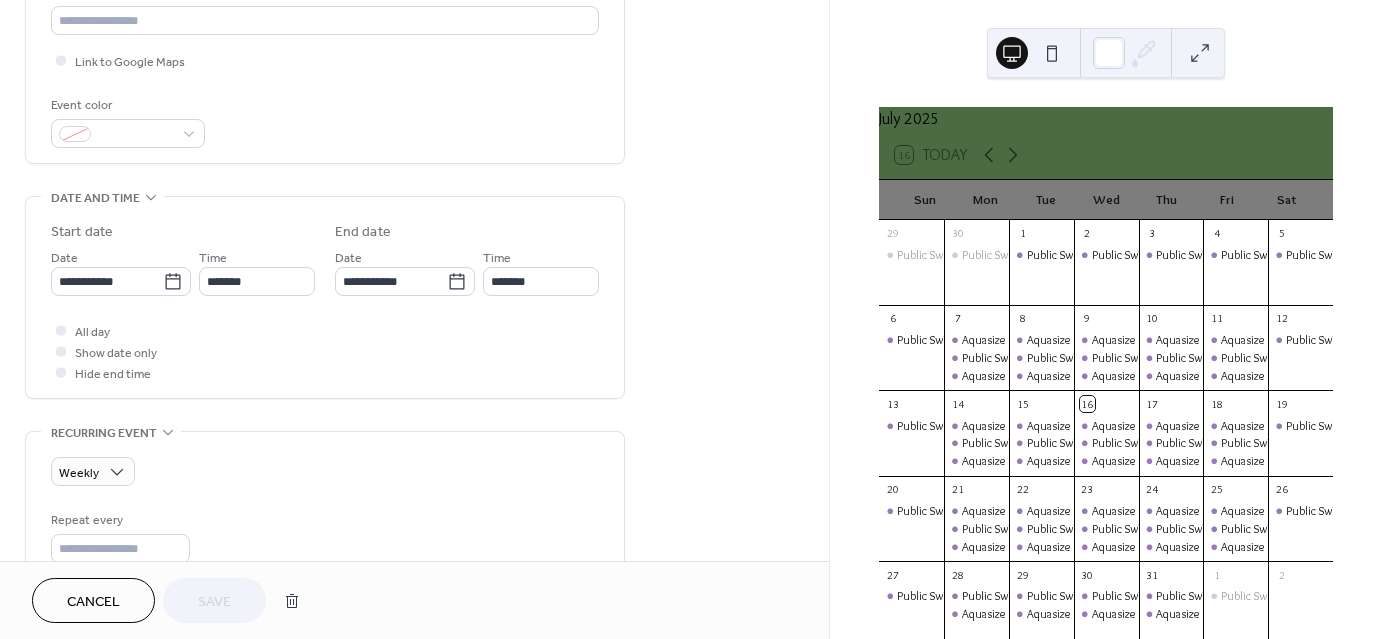 scroll, scrollTop: 458, scrollLeft: 0, axis: vertical 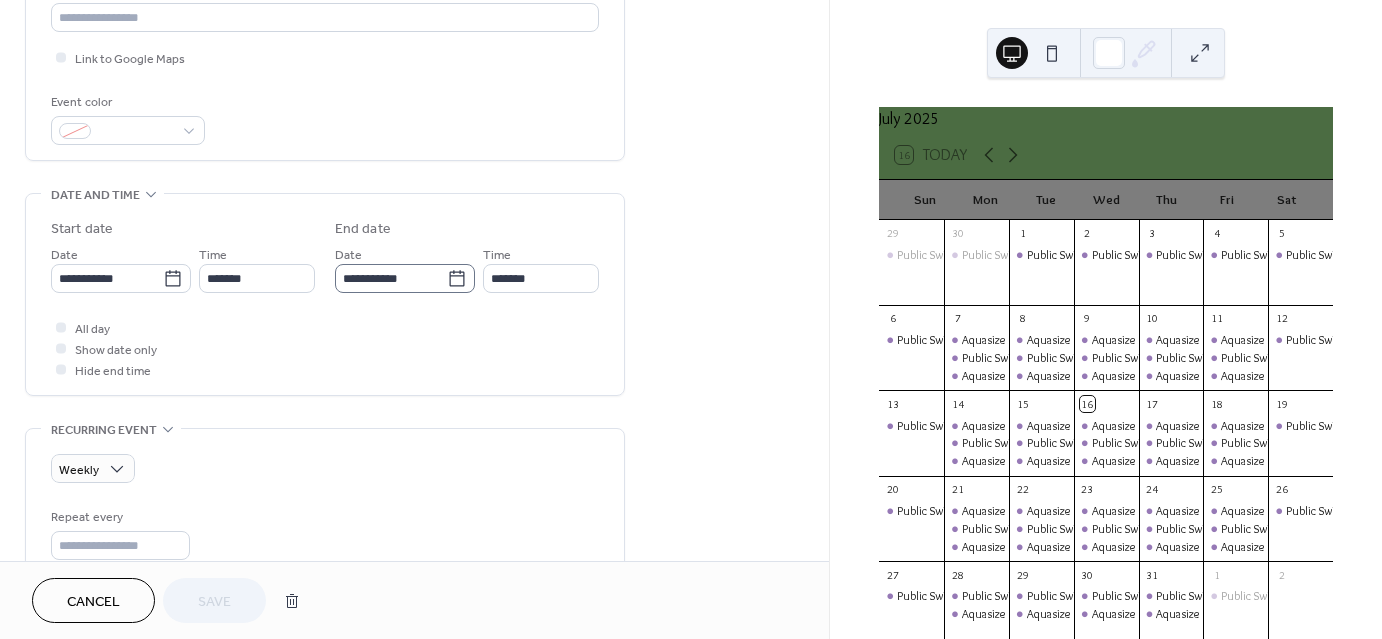 click 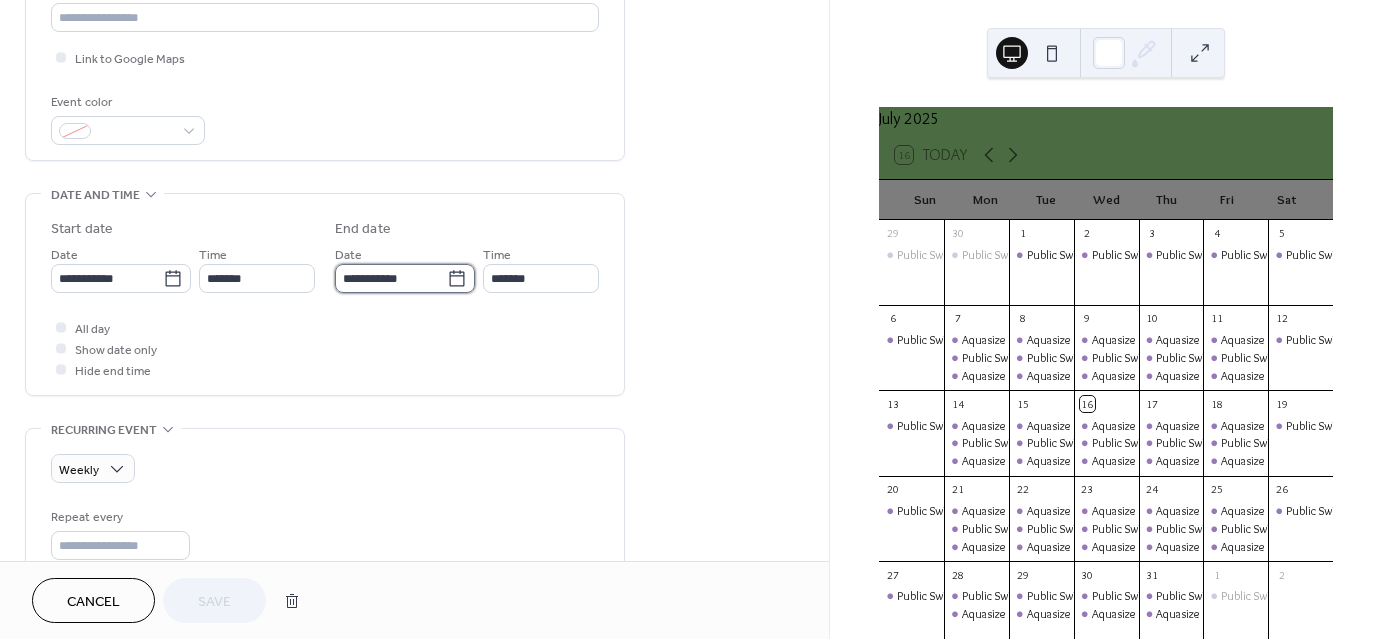 click on "**********" at bounding box center [391, 278] 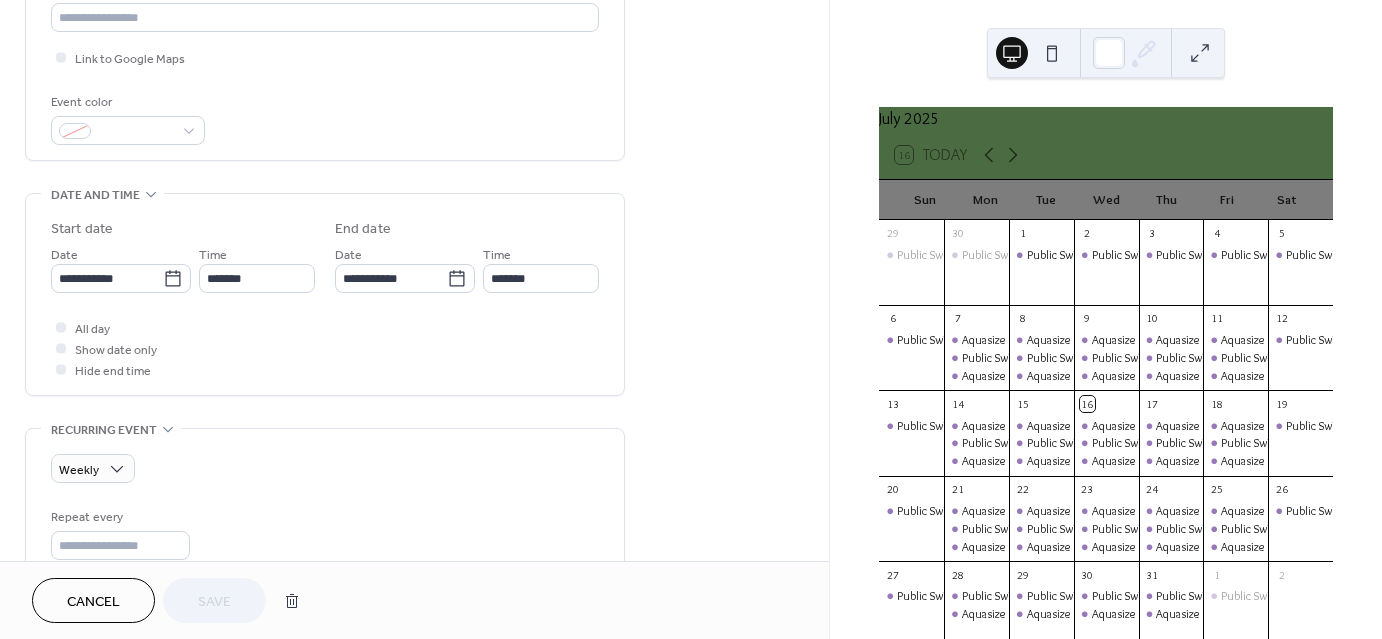 click on "**********" at bounding box center (325, 294) 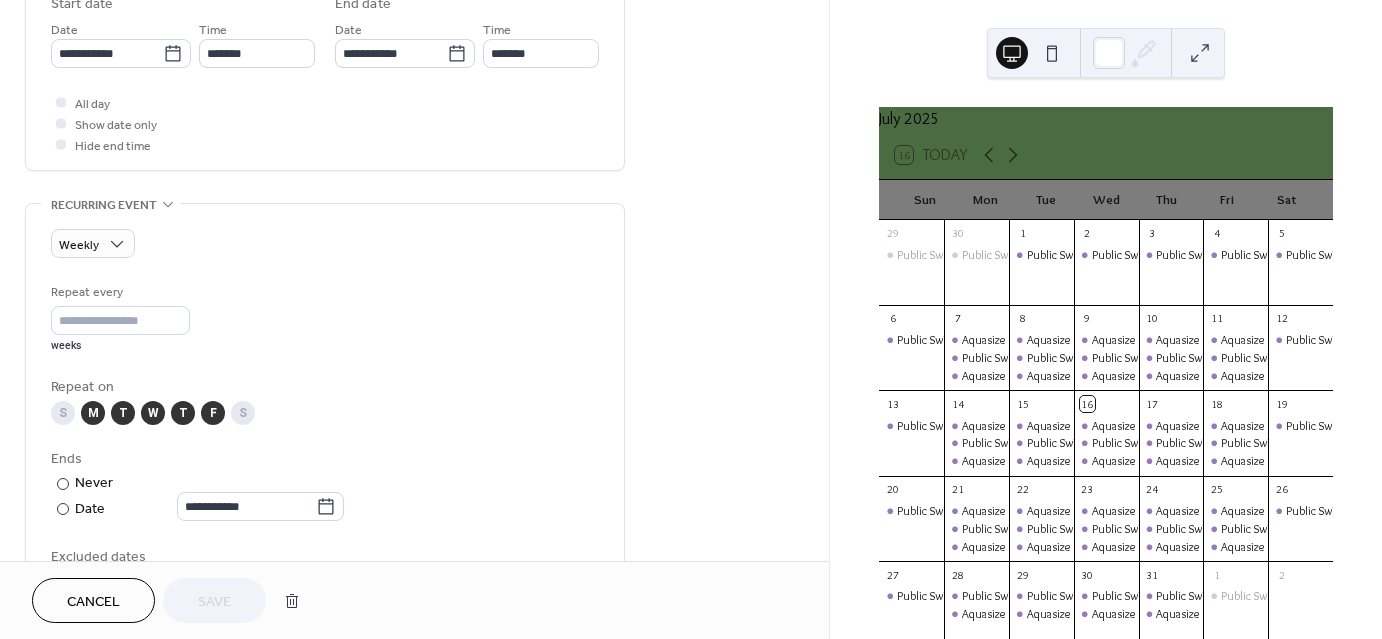 scroll, scrollTop: 684, scrollLeft: 0, axis: vertical 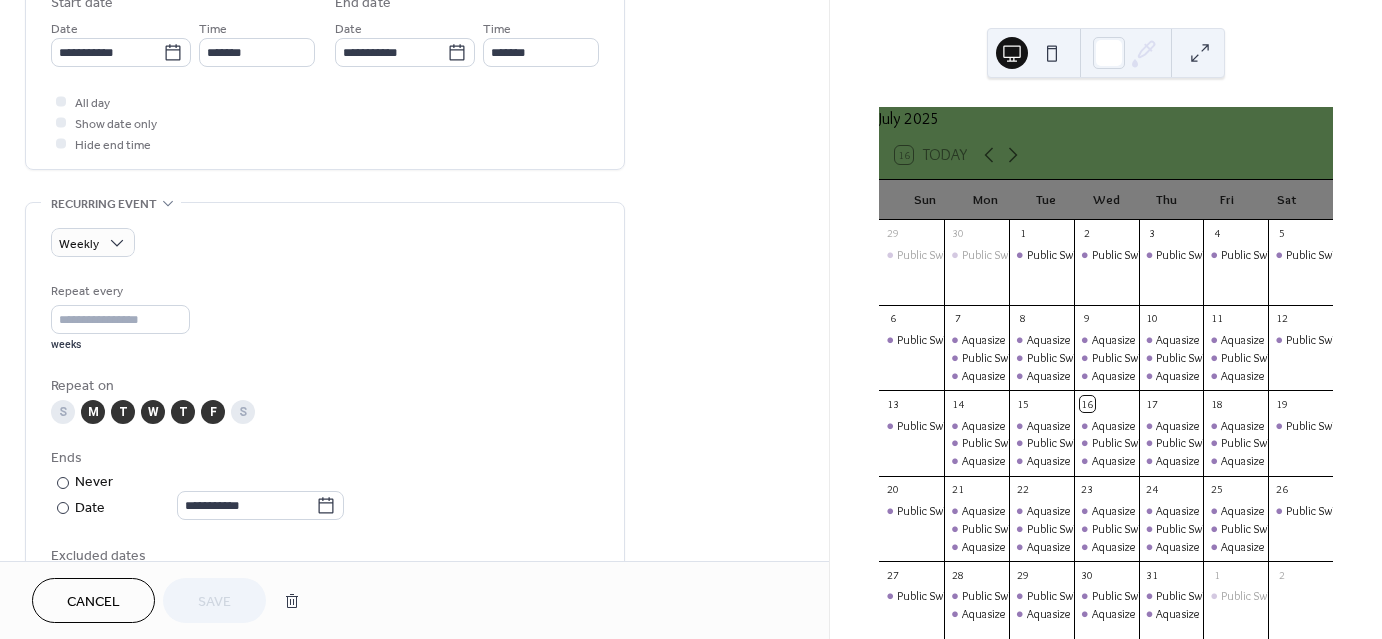 click on "F" at bounding box center [213, 412] 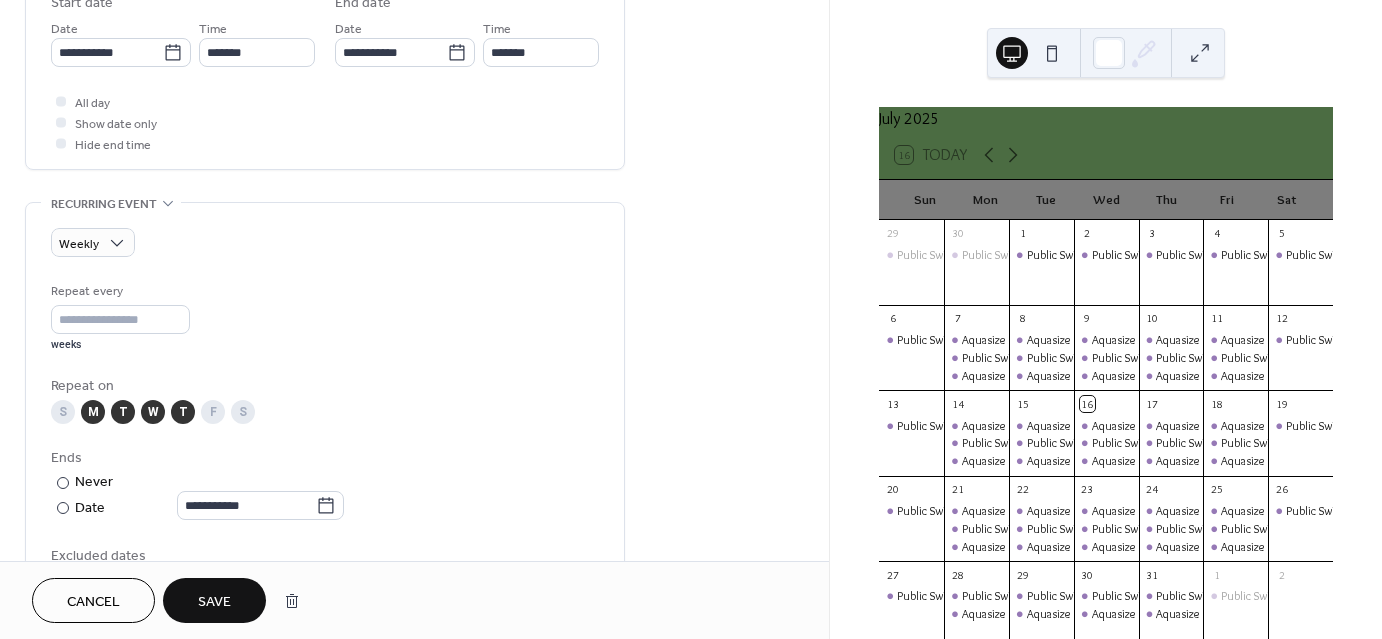 click on "Save" at bounding box center (214, 602) 